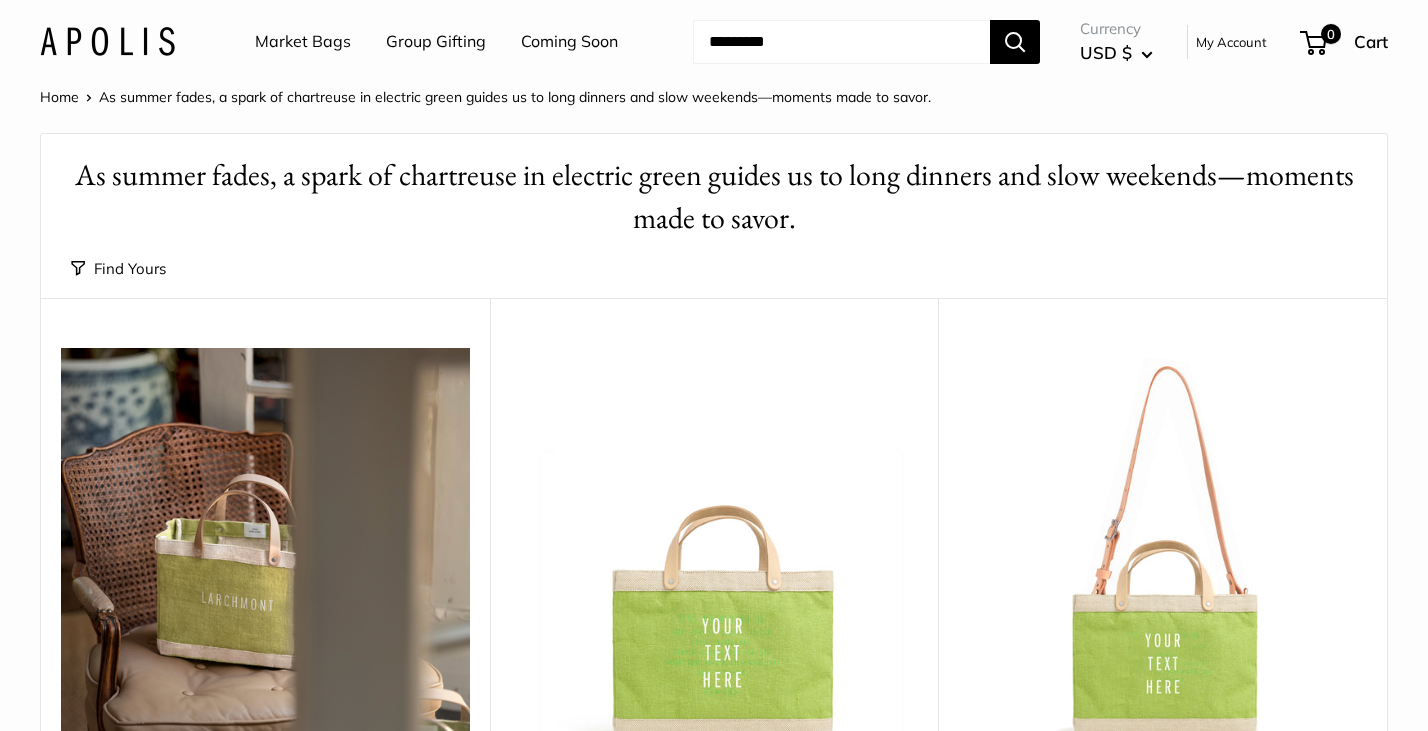 scroll, scrollTop: 0, scrollLeft: 0, axis: both 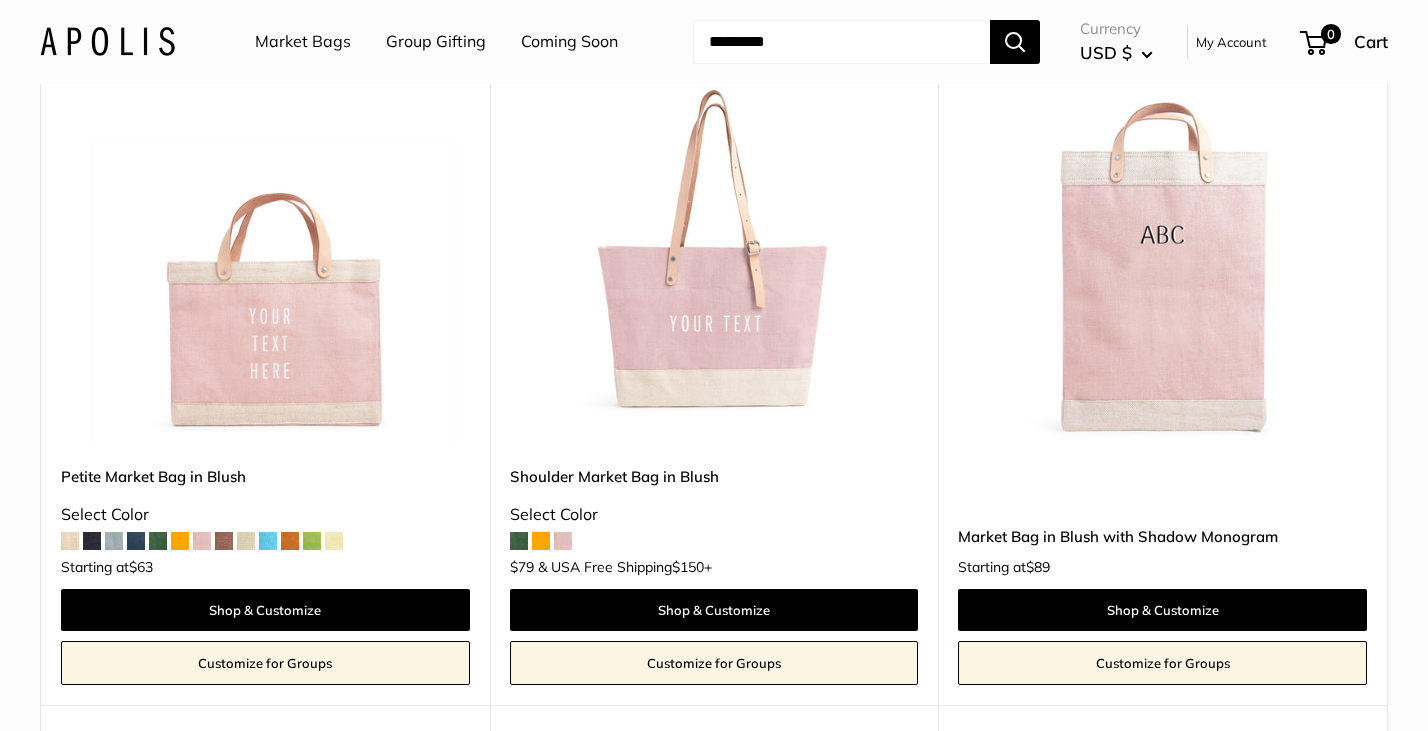 click at bounding box center [0, 0] 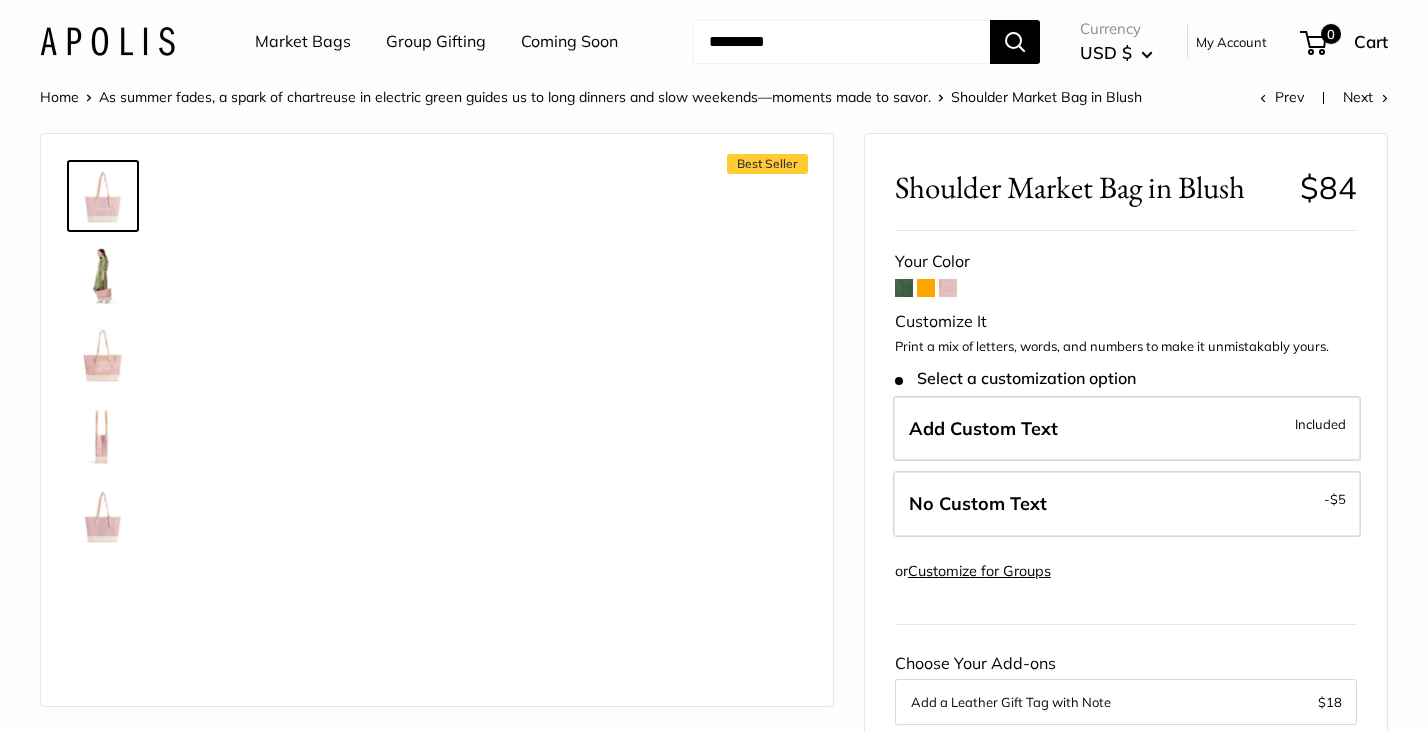 scroll, scrollTop: 0, scrollLeft: 0, axis: both 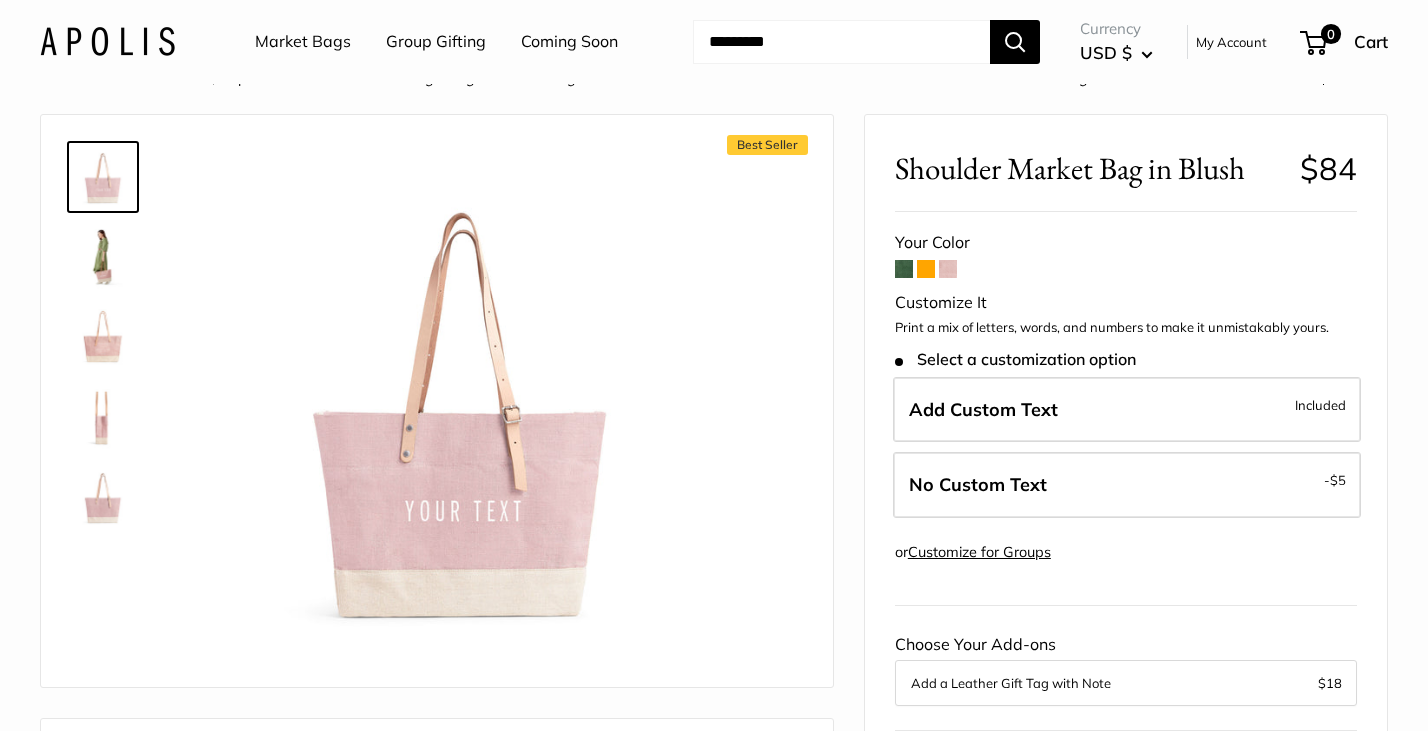 click at bounding box center (948, 269) 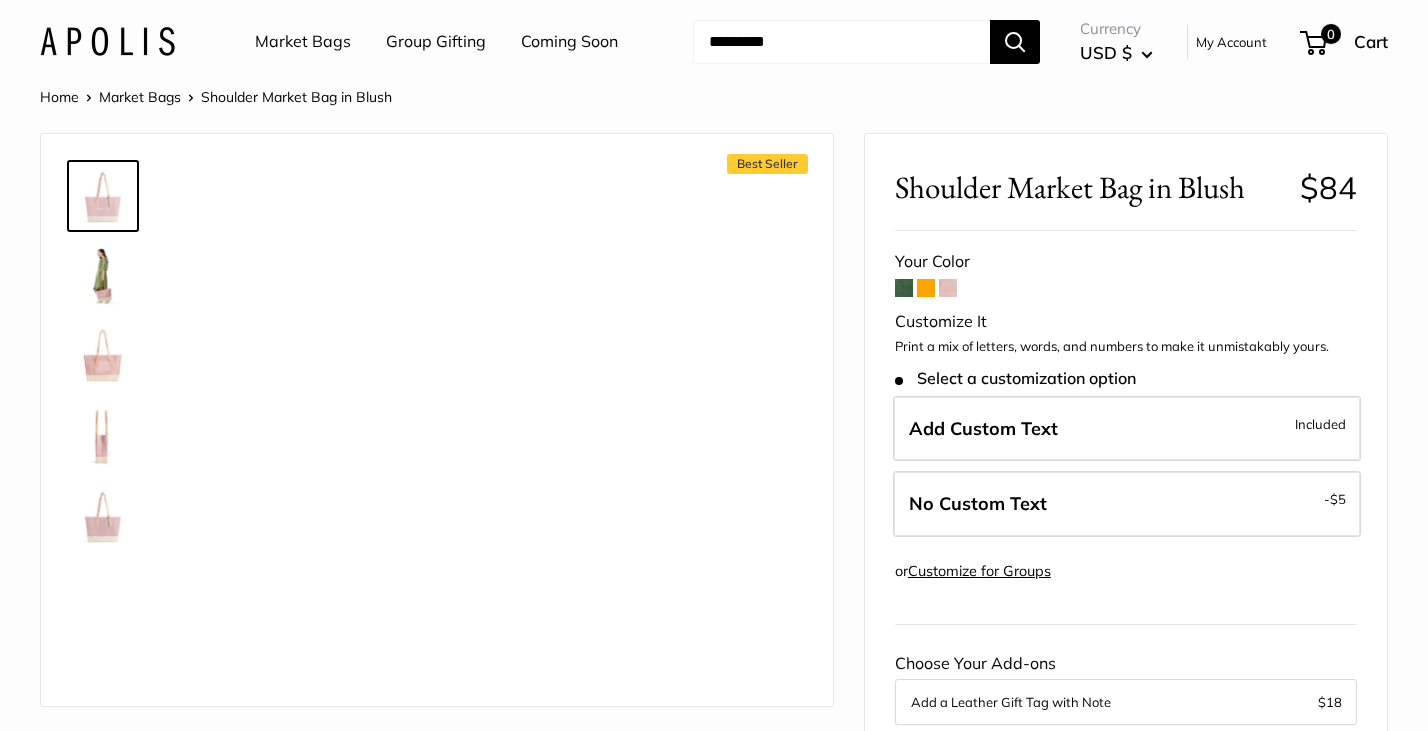 scroll, scrollTop: 0, scrollLeft: 0, axis: both 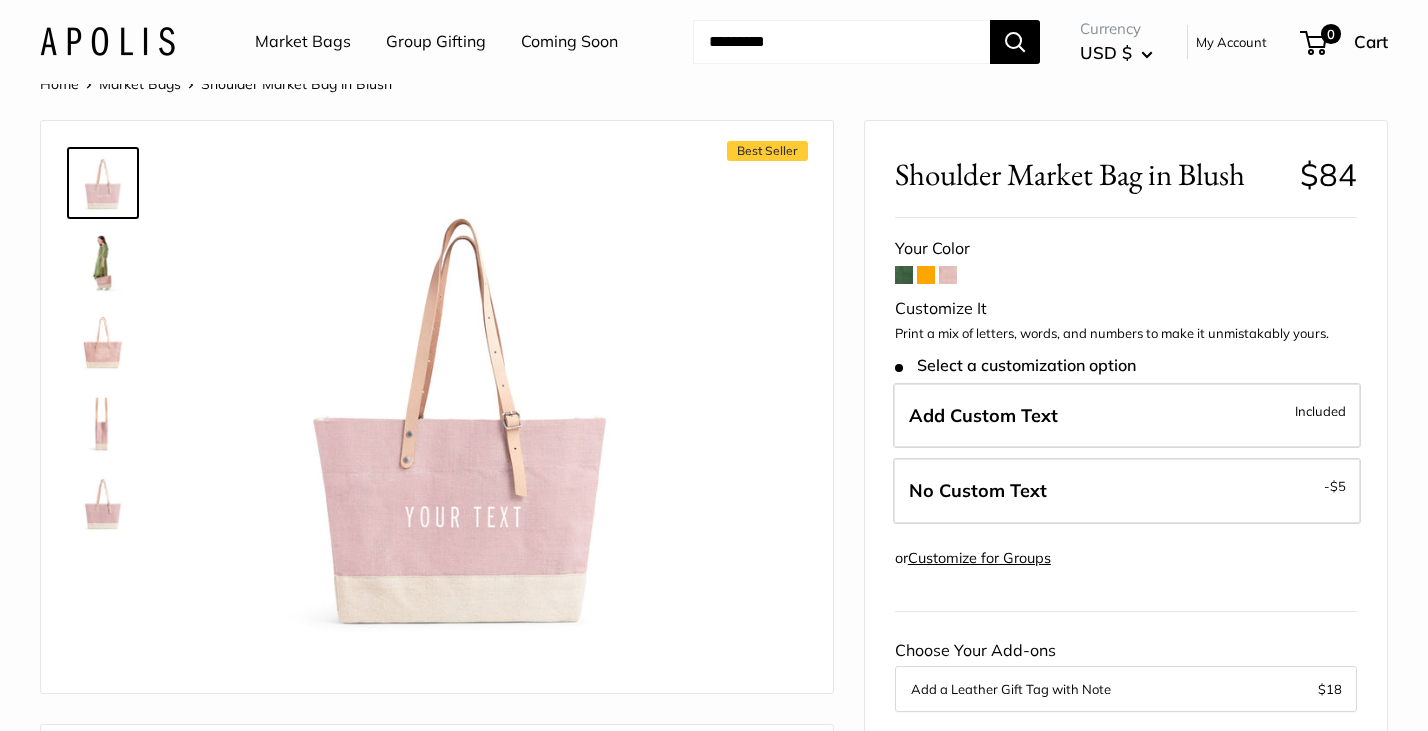 click at bounding box center [904, 275] 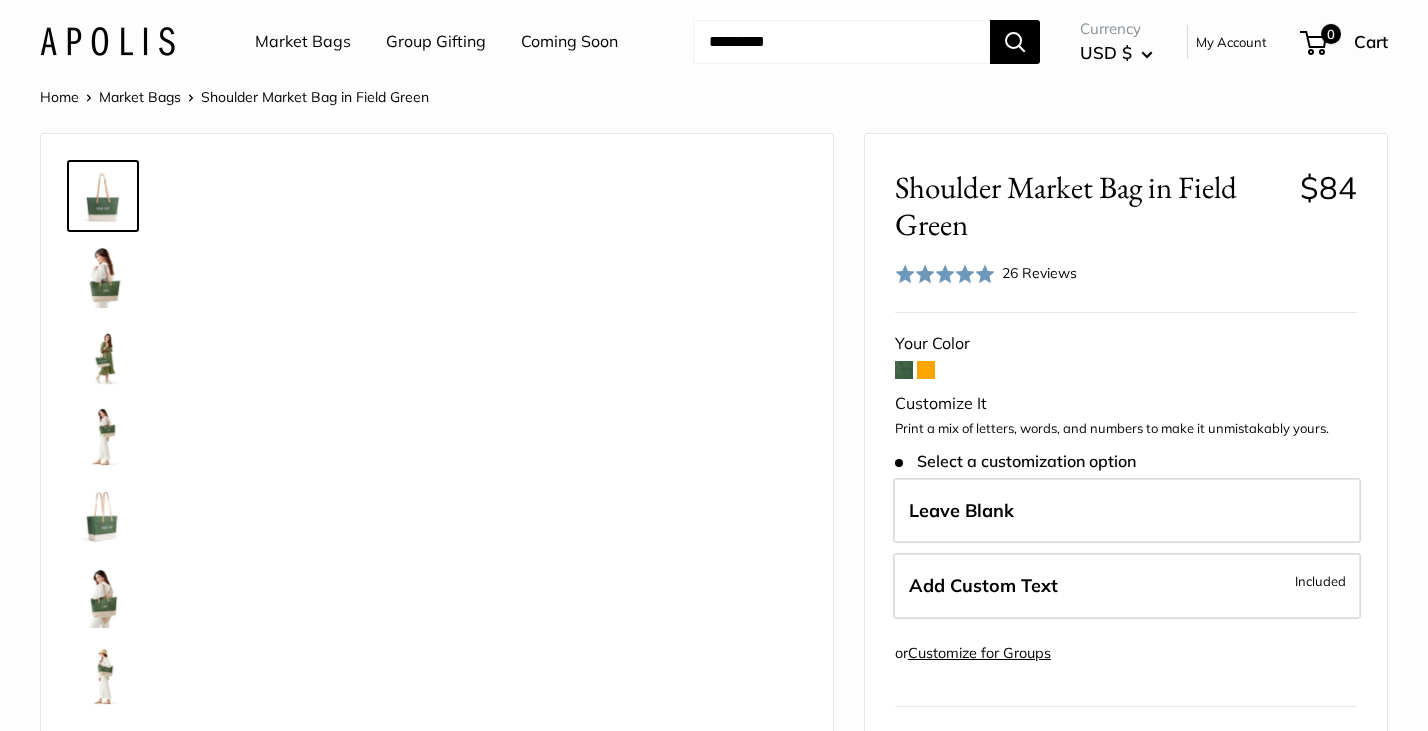 scroll, scrollTop: 0, scrollLeft: 0, axis: both 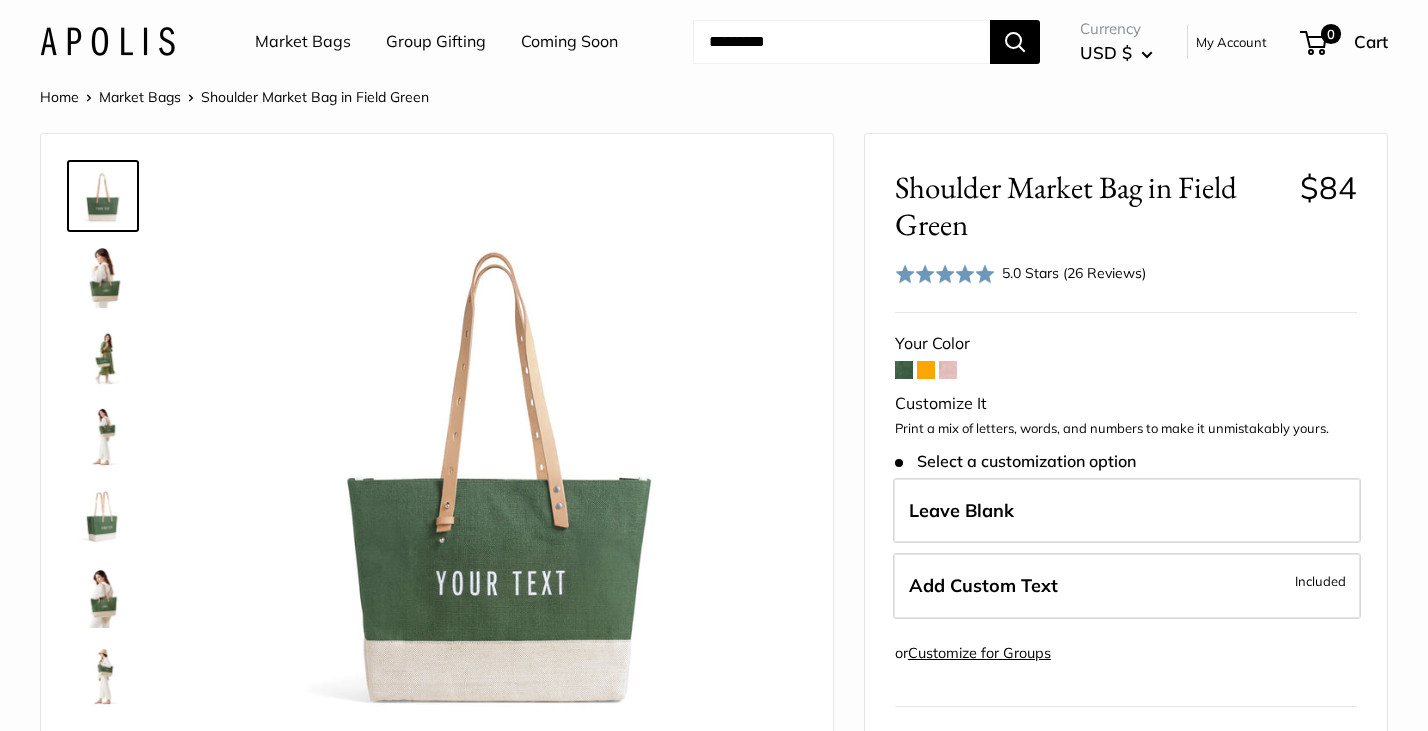 click at bounding box center [948, 370] 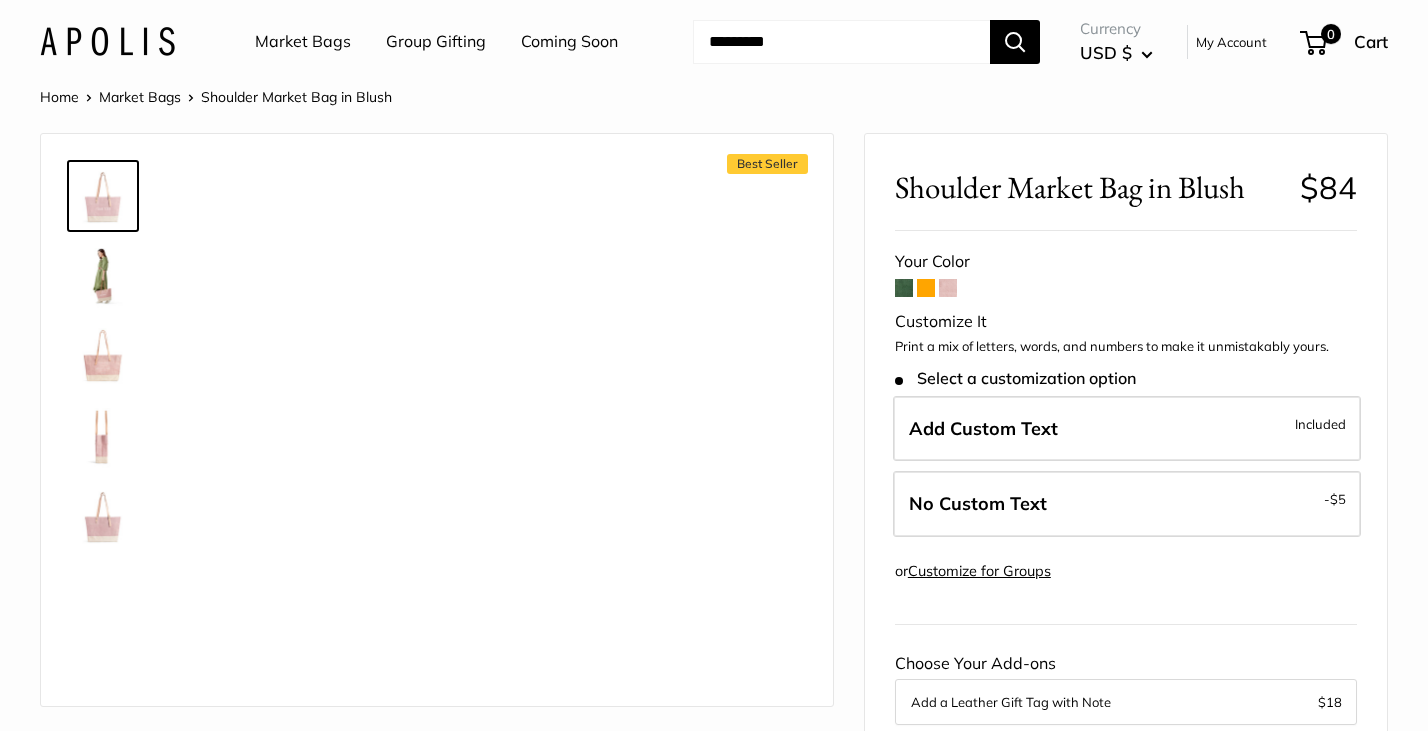 scroll, scrollTop: 0, scrollLeft: 0, axis: both 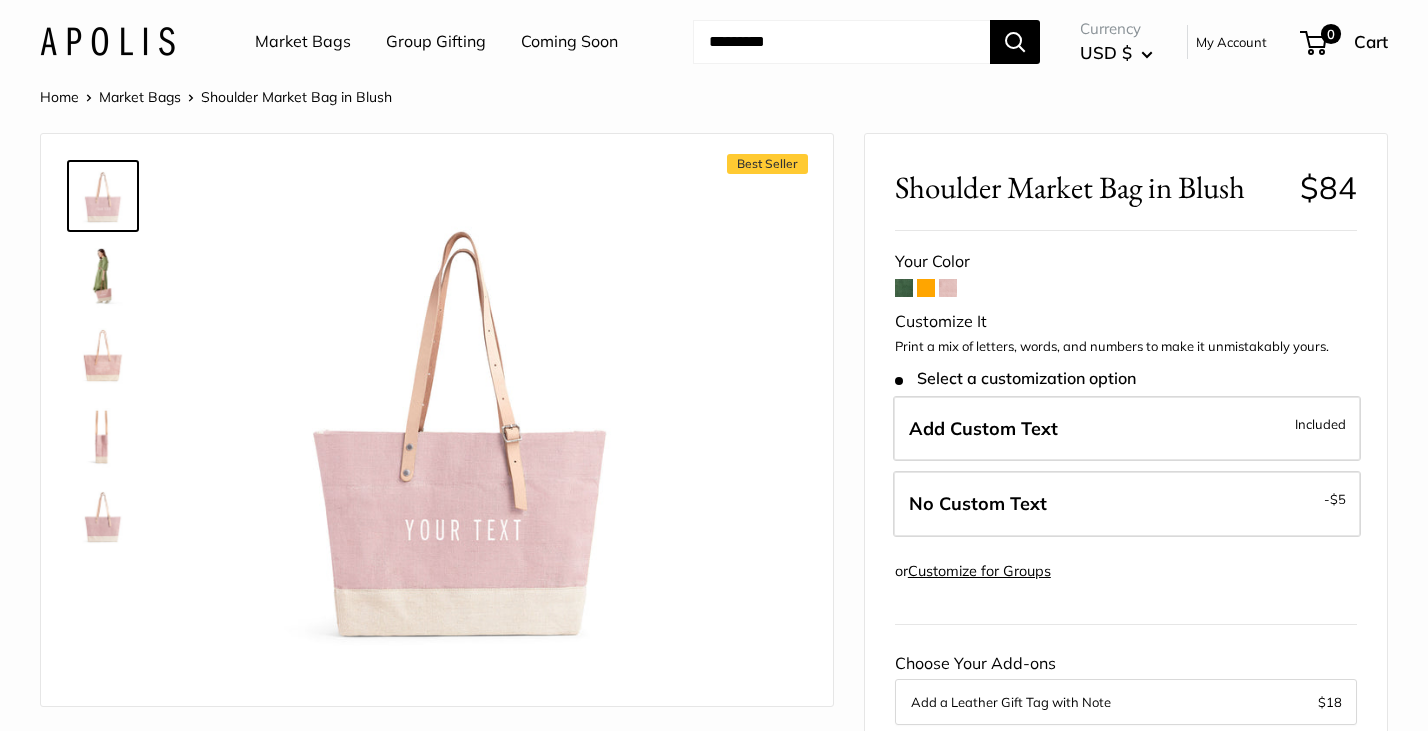 click at bounding box center (926, 288) 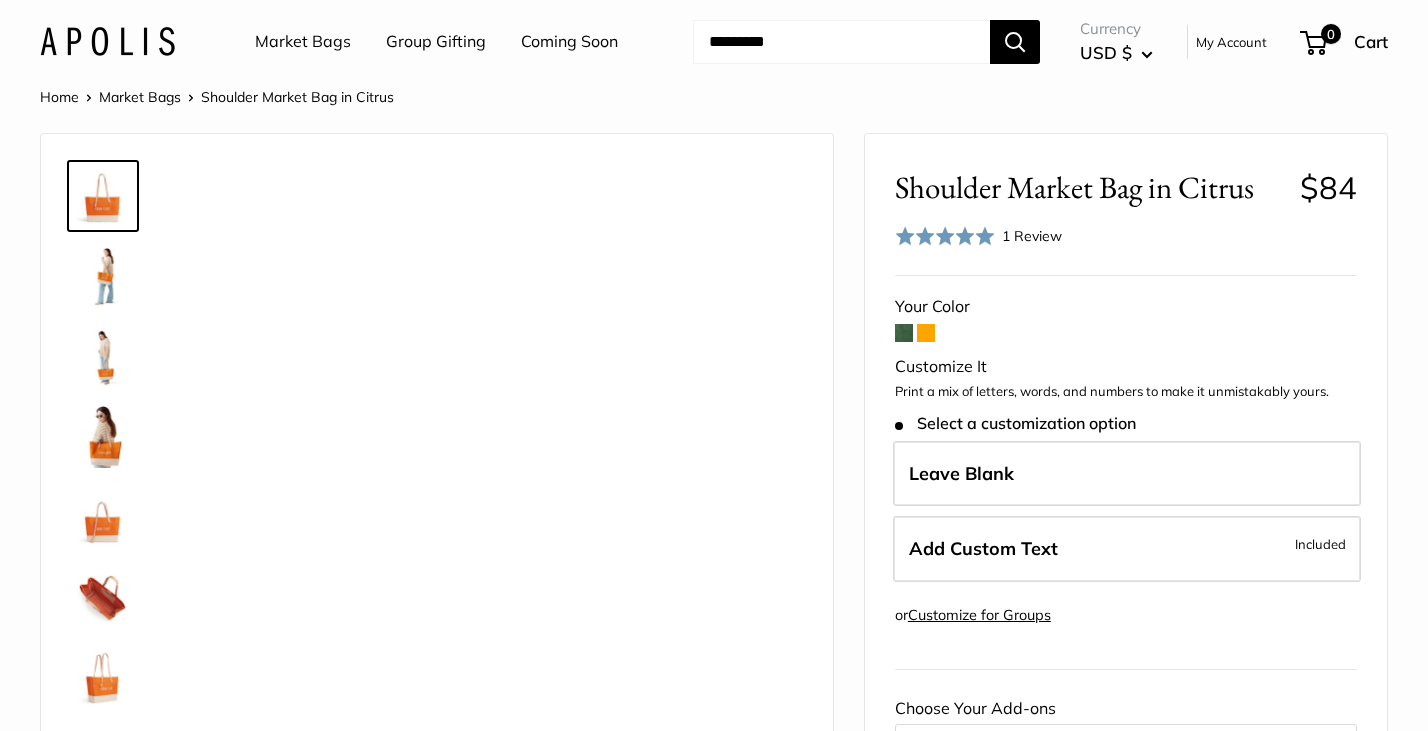 scroll, scrollTop: 0, scrollLeft: 0, axis: both 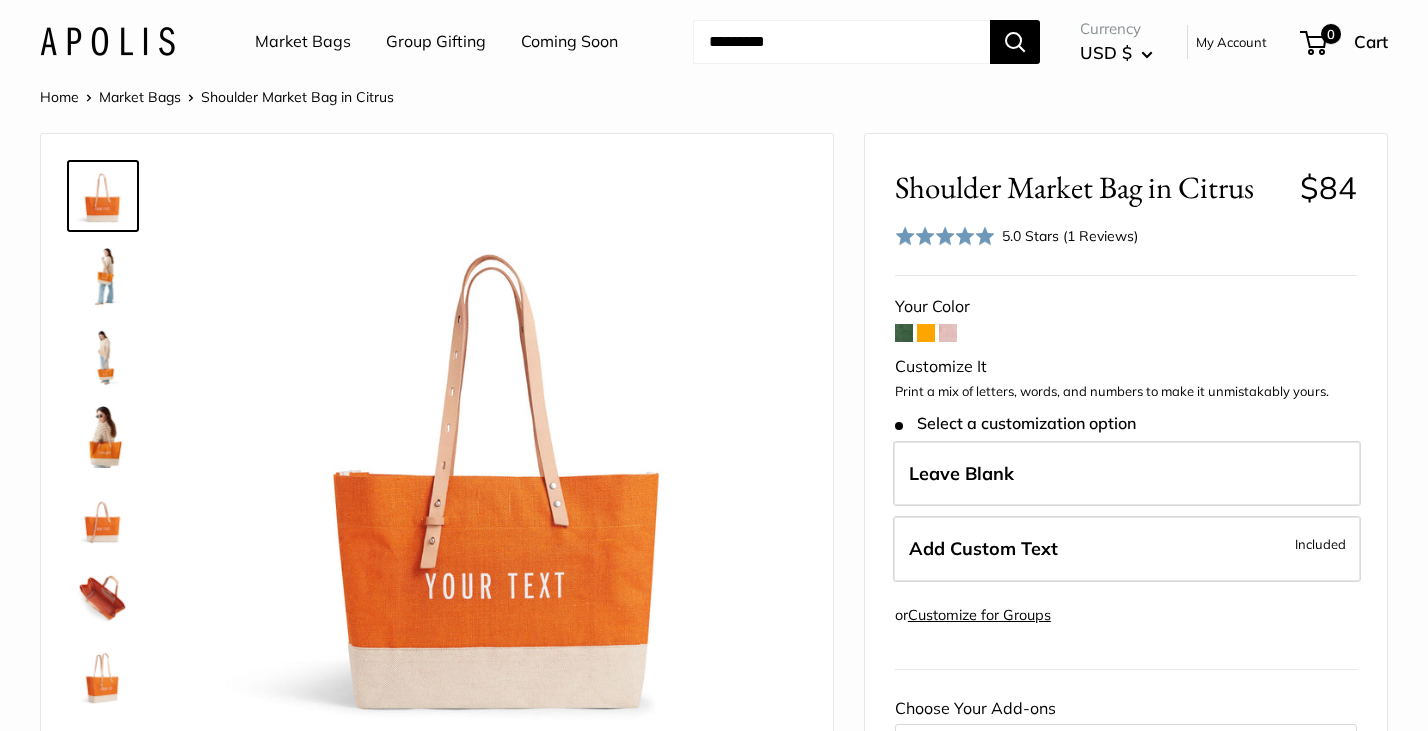 click at bounding box center (948, 333) 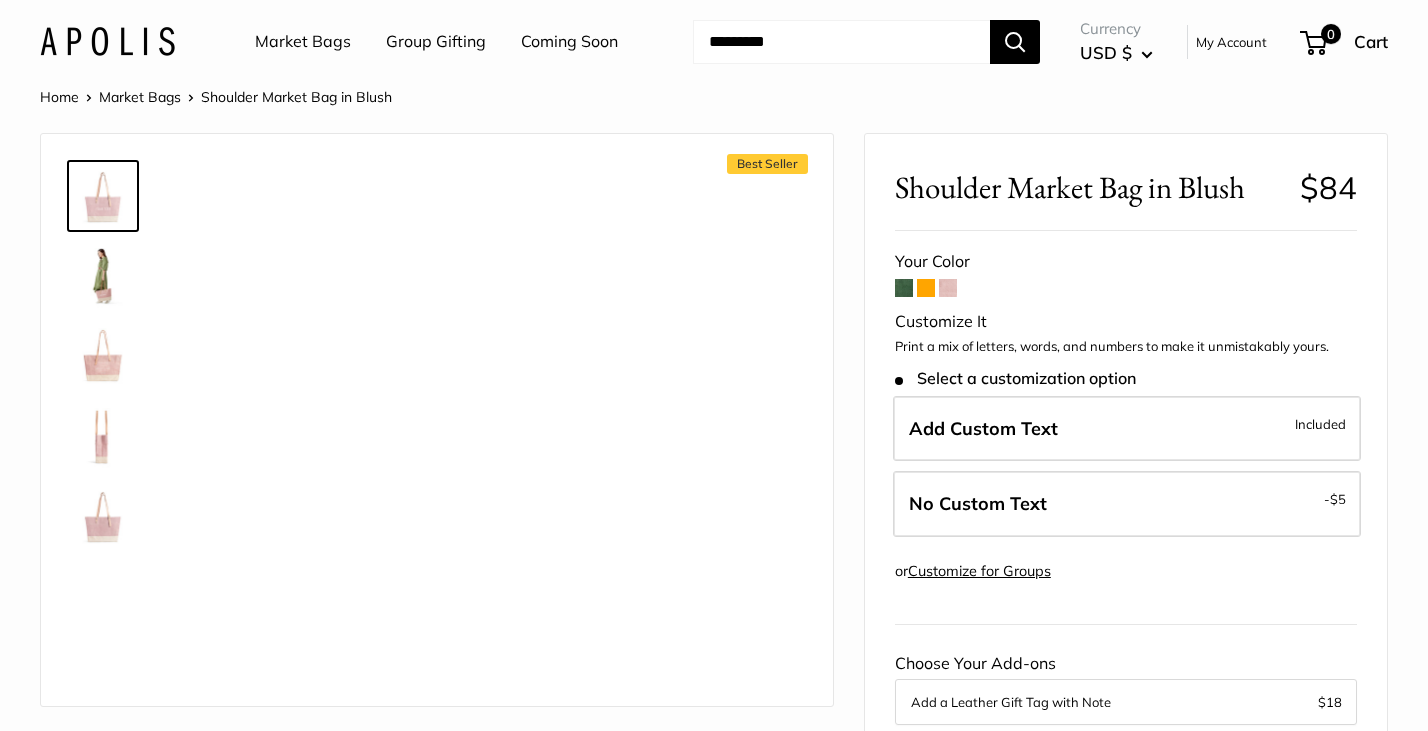 scroll, scrollTop: 0, scrollLeft: 0, axis: both 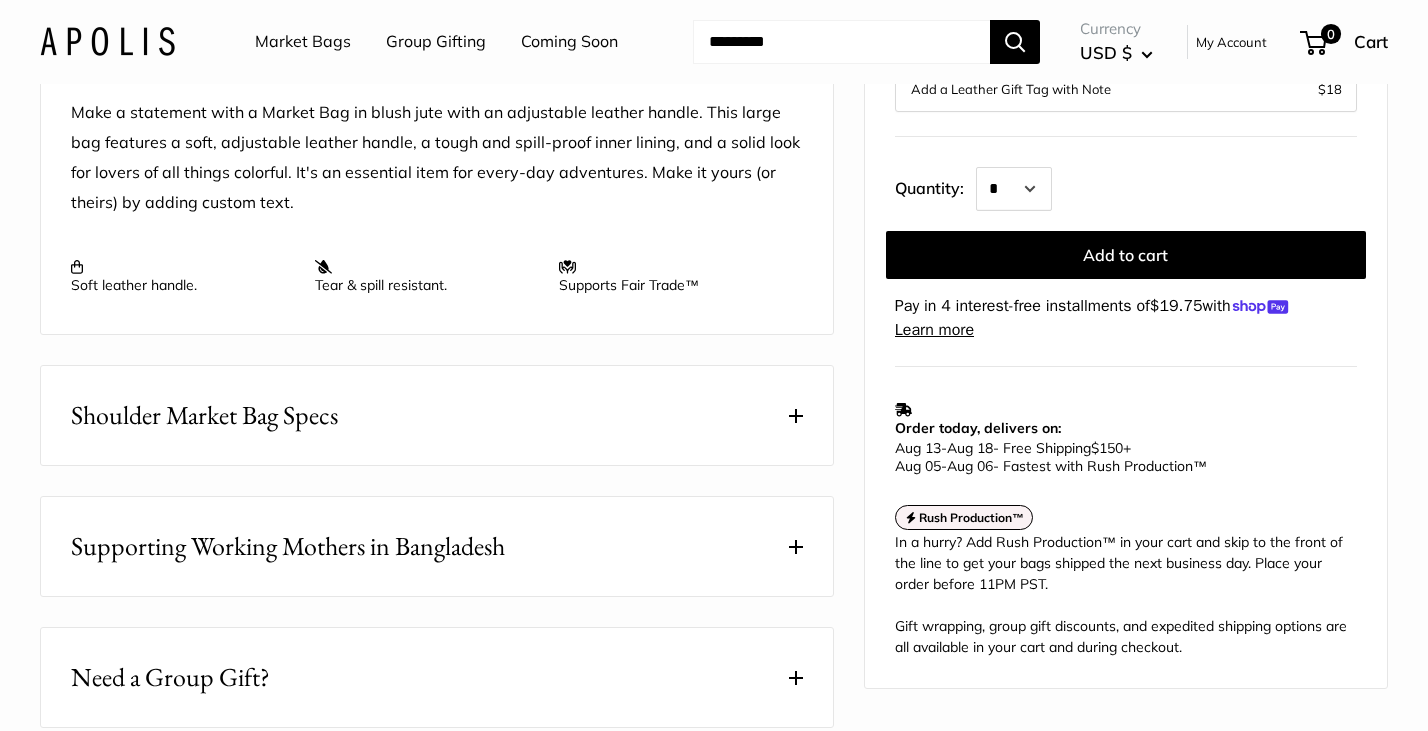 click on "Shoulder Market Bag Specs" at bounding box center [204, 415] 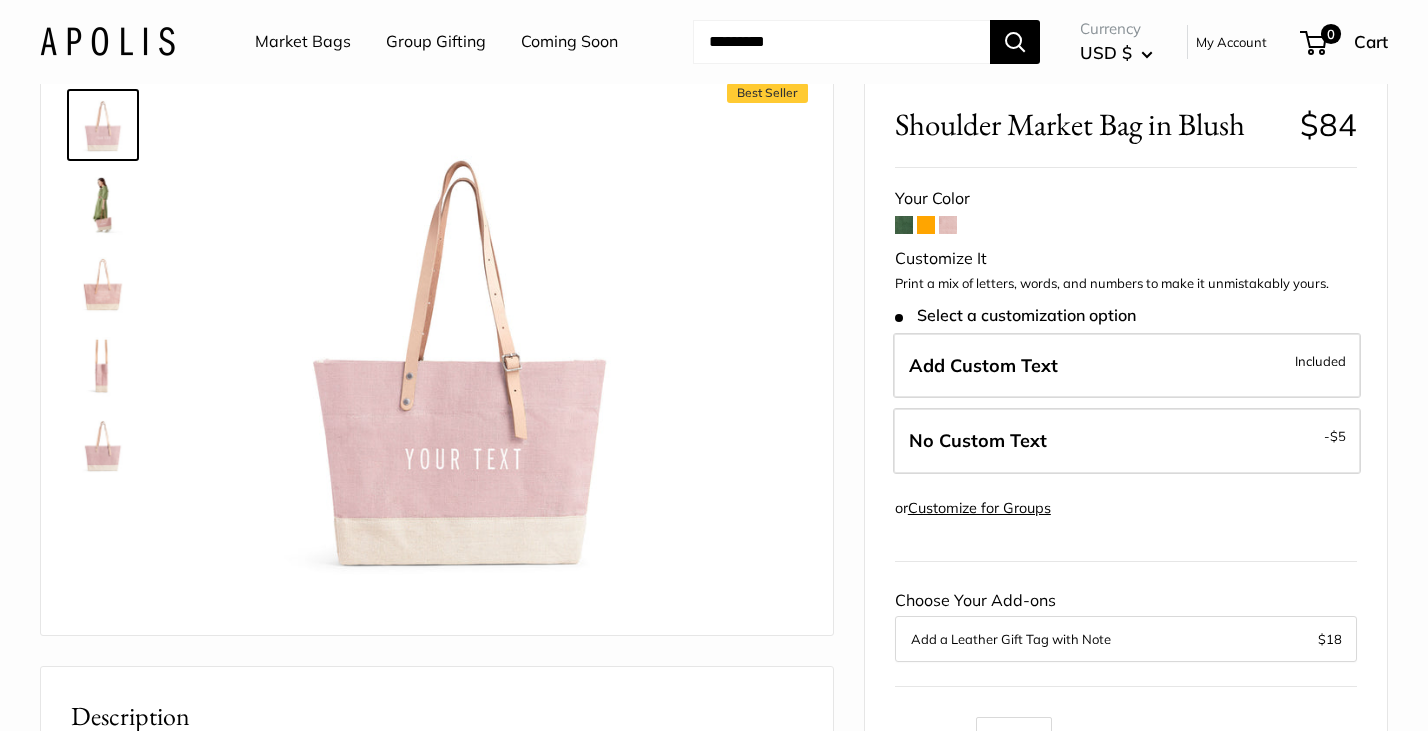 scroll, scrollTop: 95, scrollLeft: 0, axis: vertical 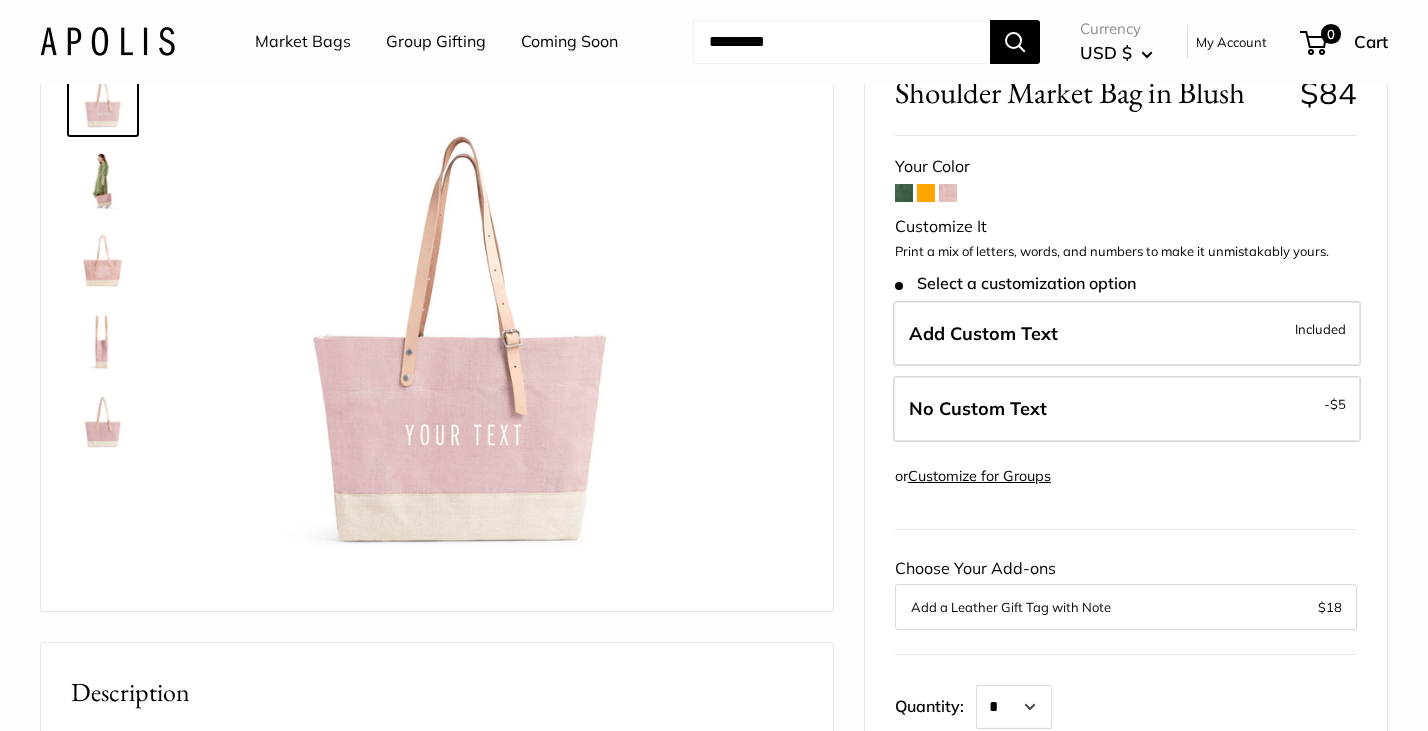 click at bounding box center (948, 193) 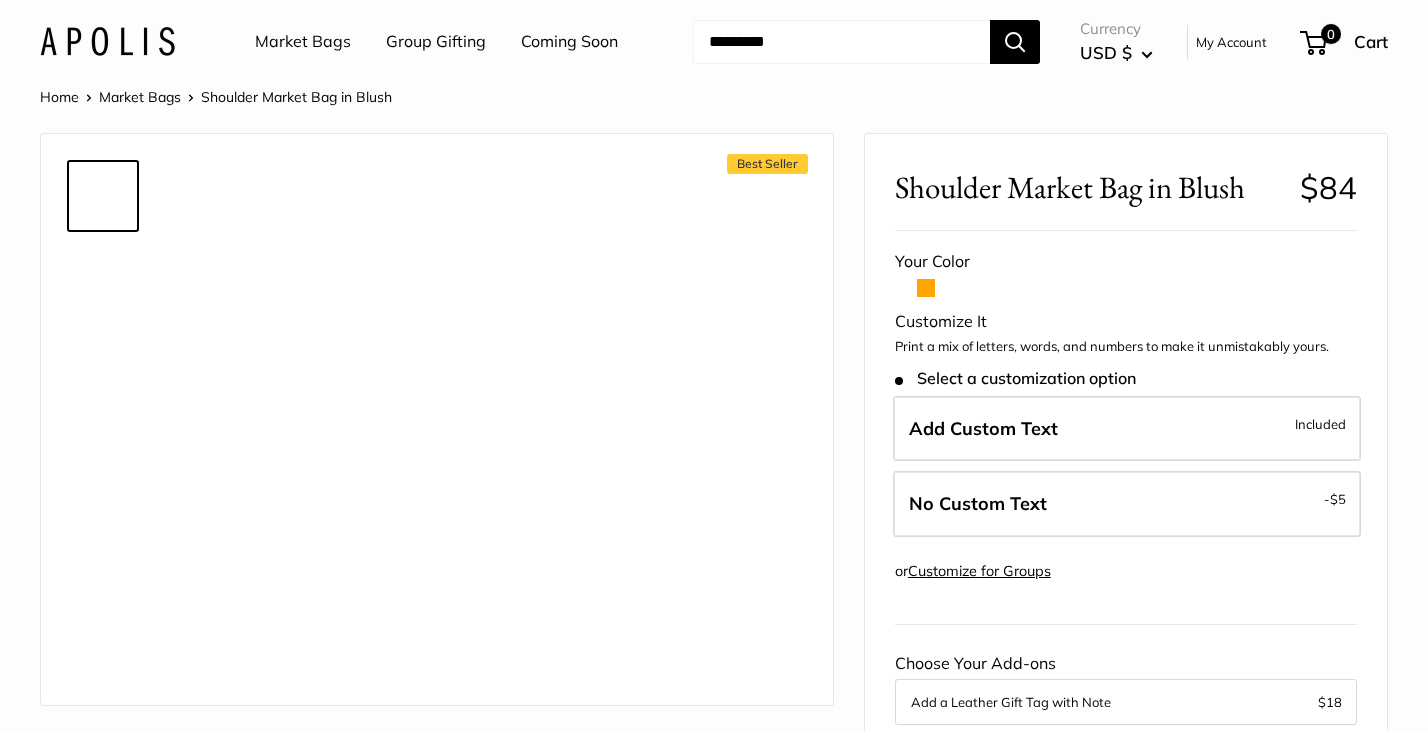 scroll, scrollTop: 0, scrollLeft: 0, axis: both 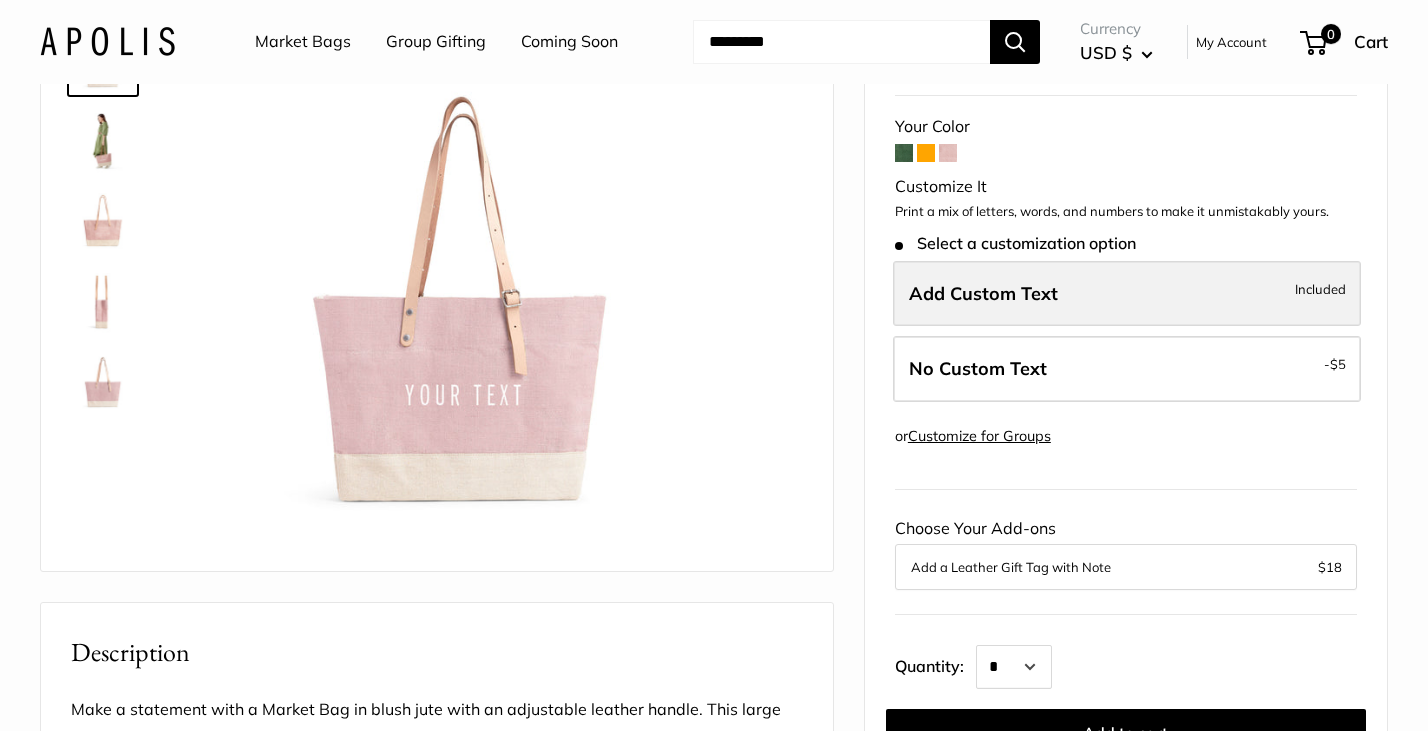 click on "Add Custom Text" at bounding box center (983, 293) 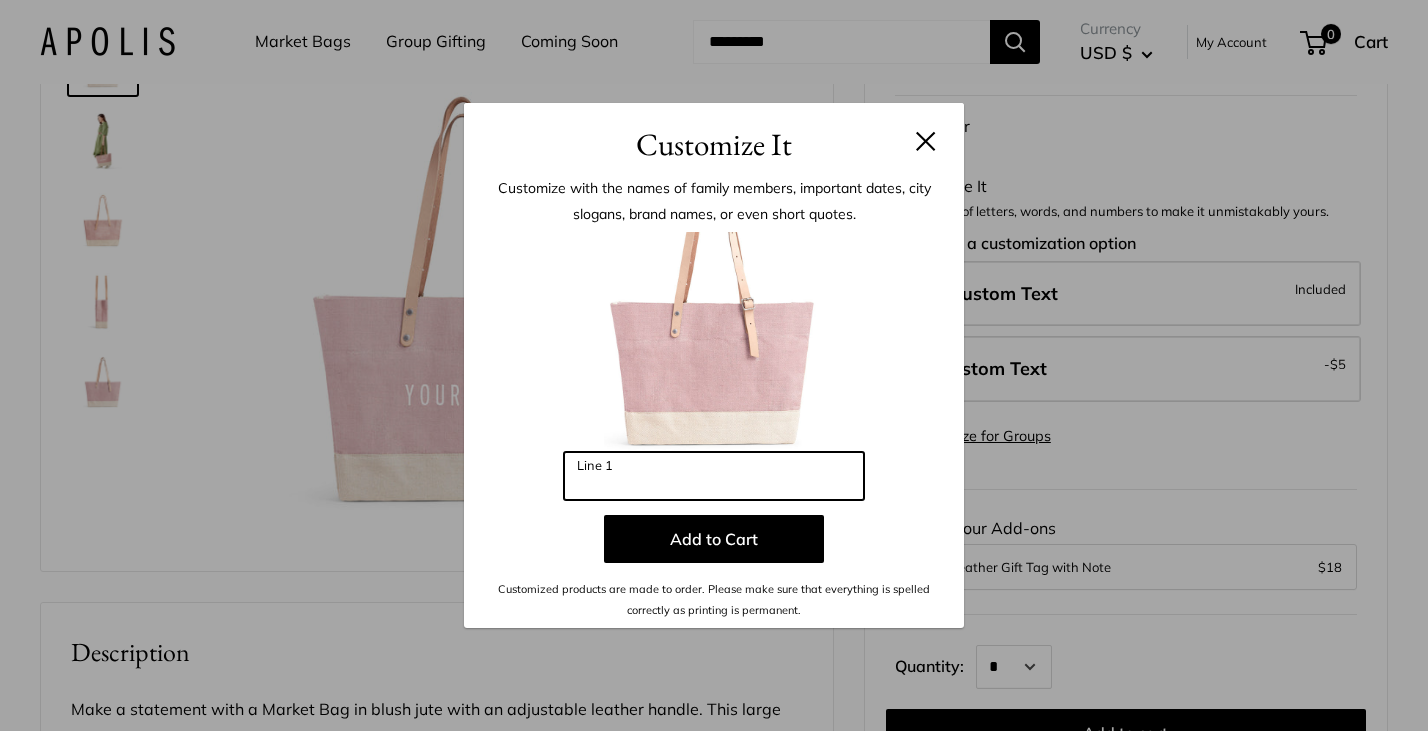 click on "Line 1" at bounding box center (714, 476) 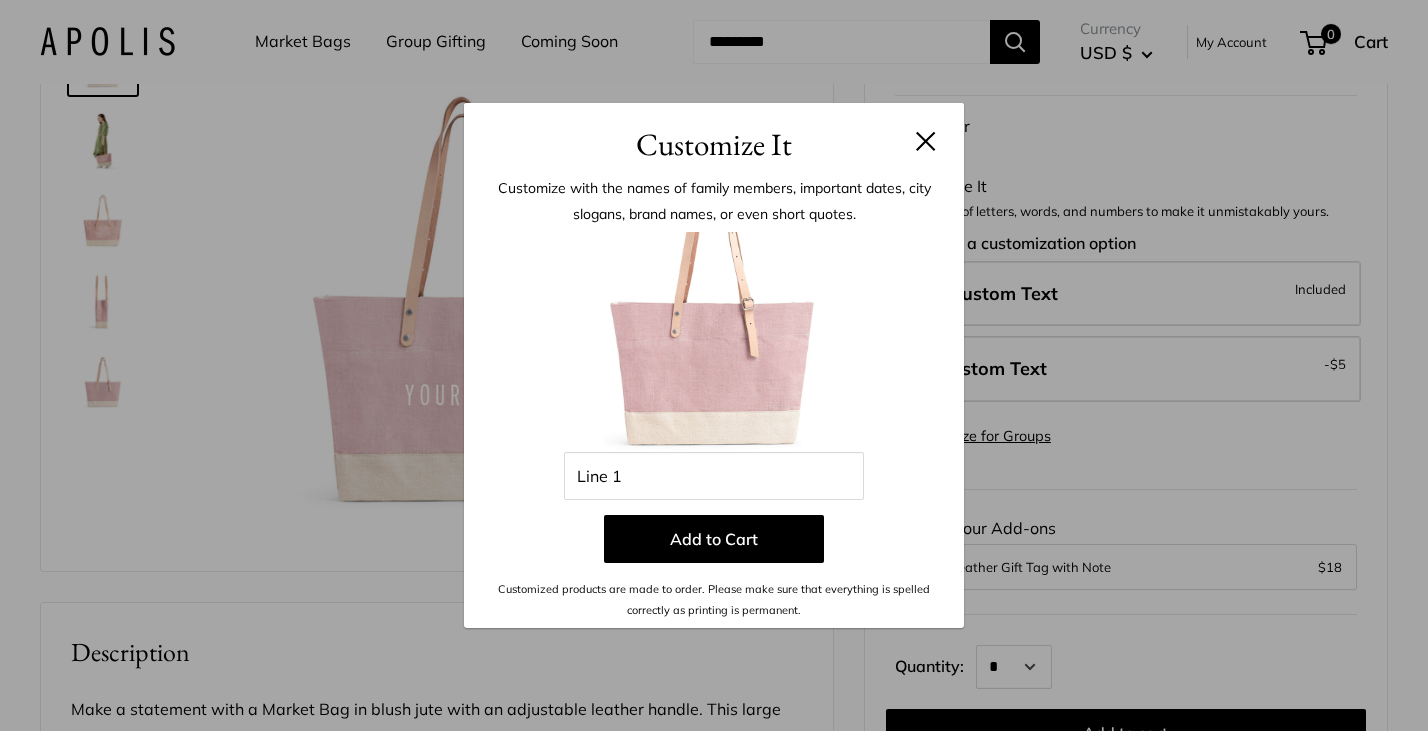 click at bounding box center [926, 141] 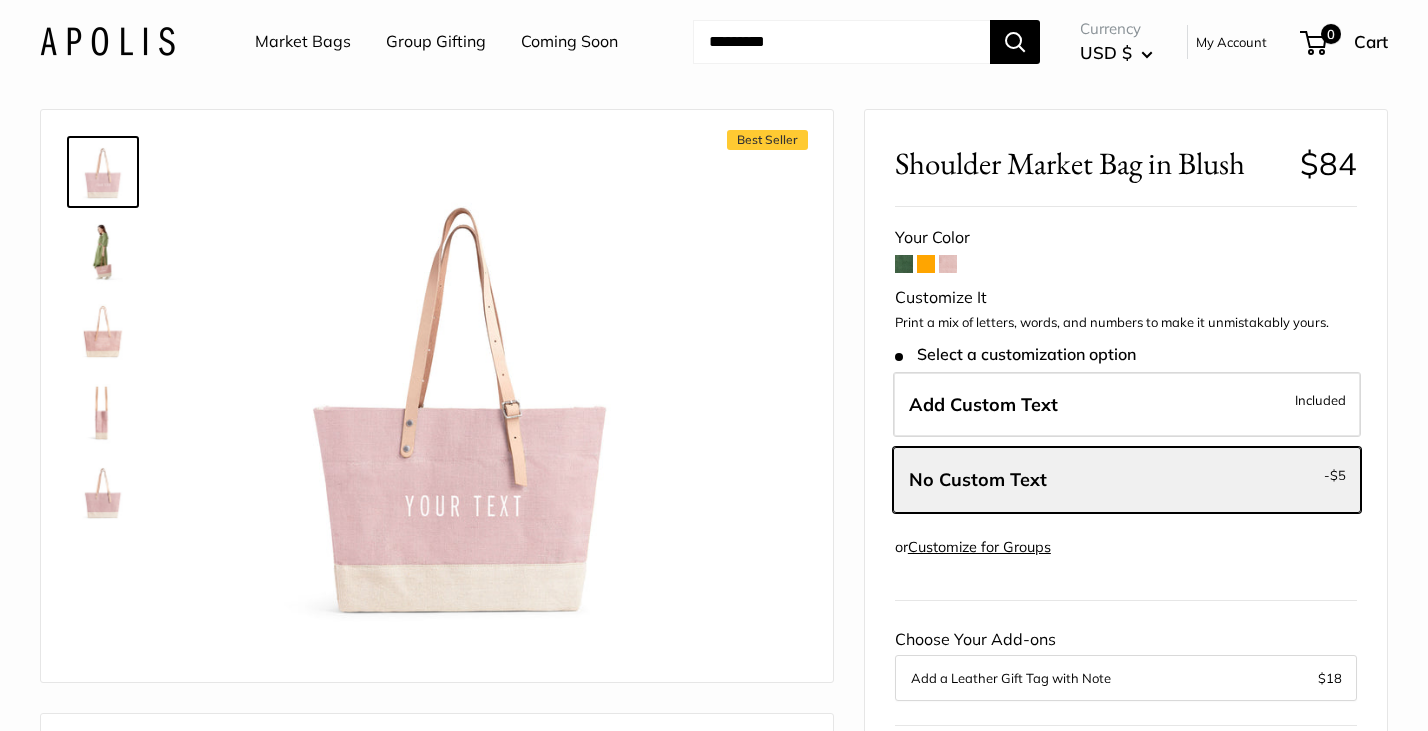 scroll, scrollTop: 0, scrollLeft: 0, axis: both 